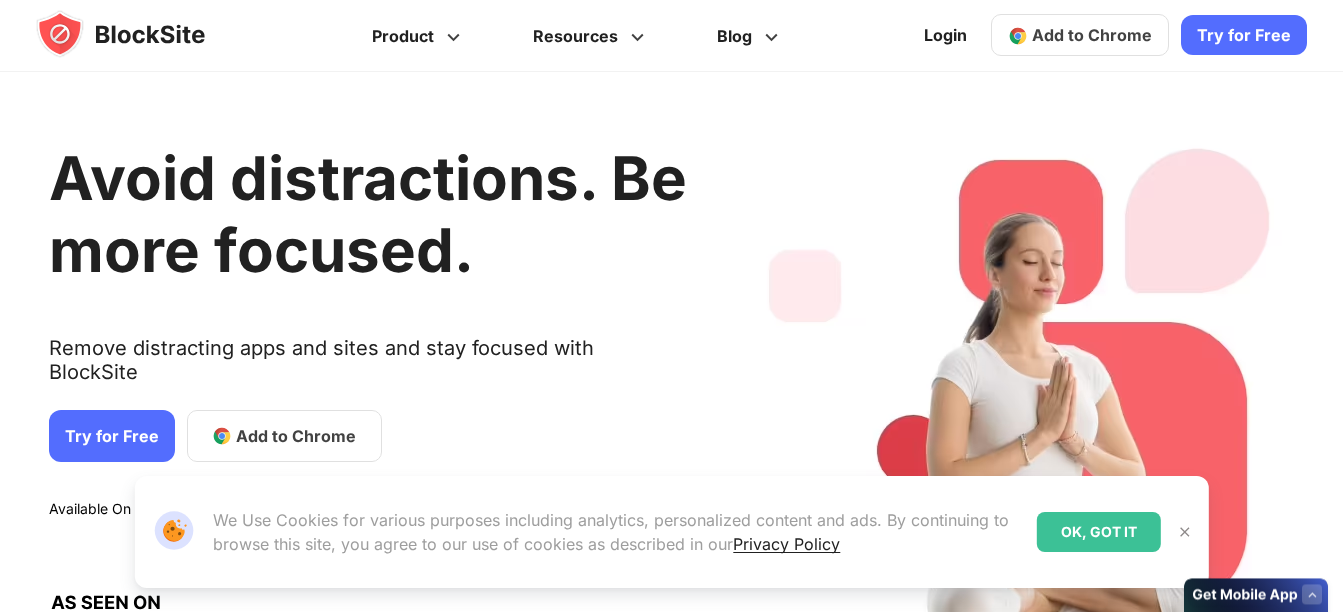 scroll, scrollTop: 0, scrollLeft: 0, axis: both 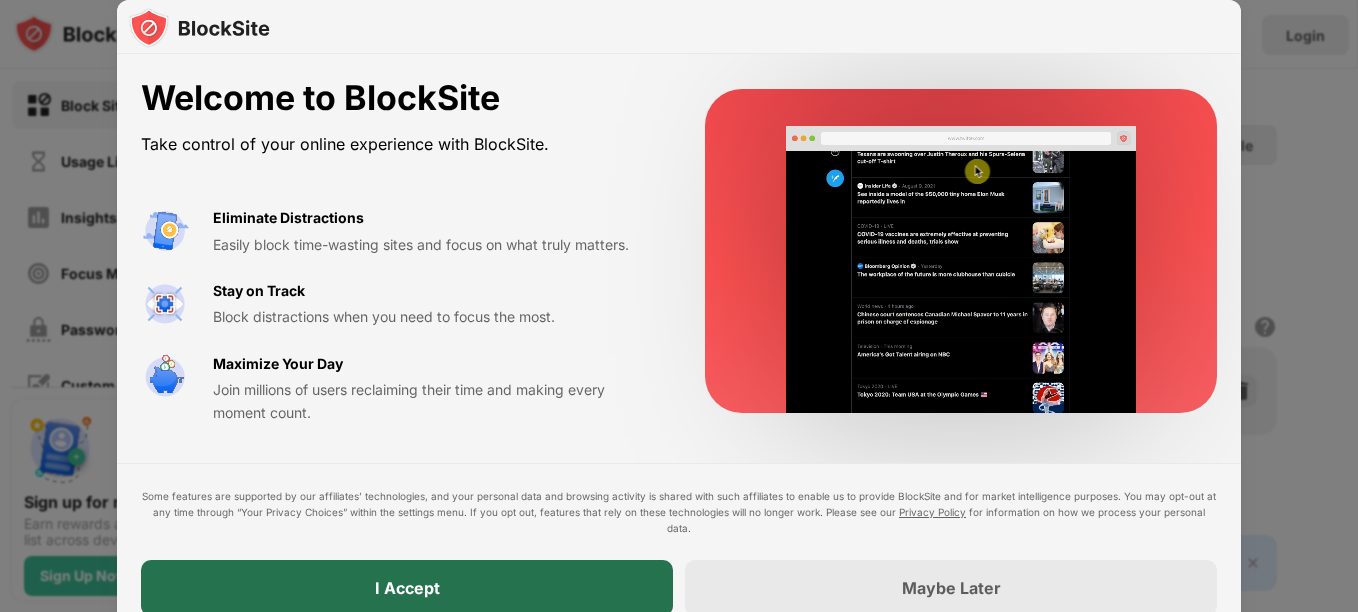 click on "I Accept" at bounding box center (407, 588) 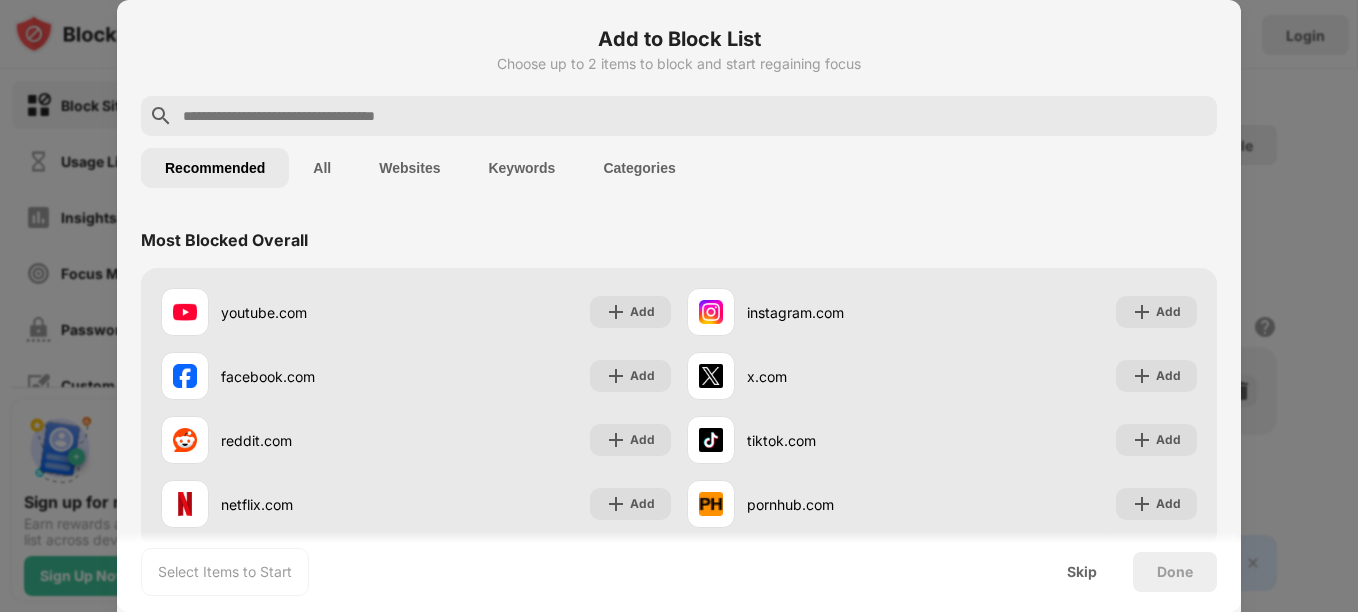 click on "Select Items to Start Skip Done" at bounding box center (679, 572) 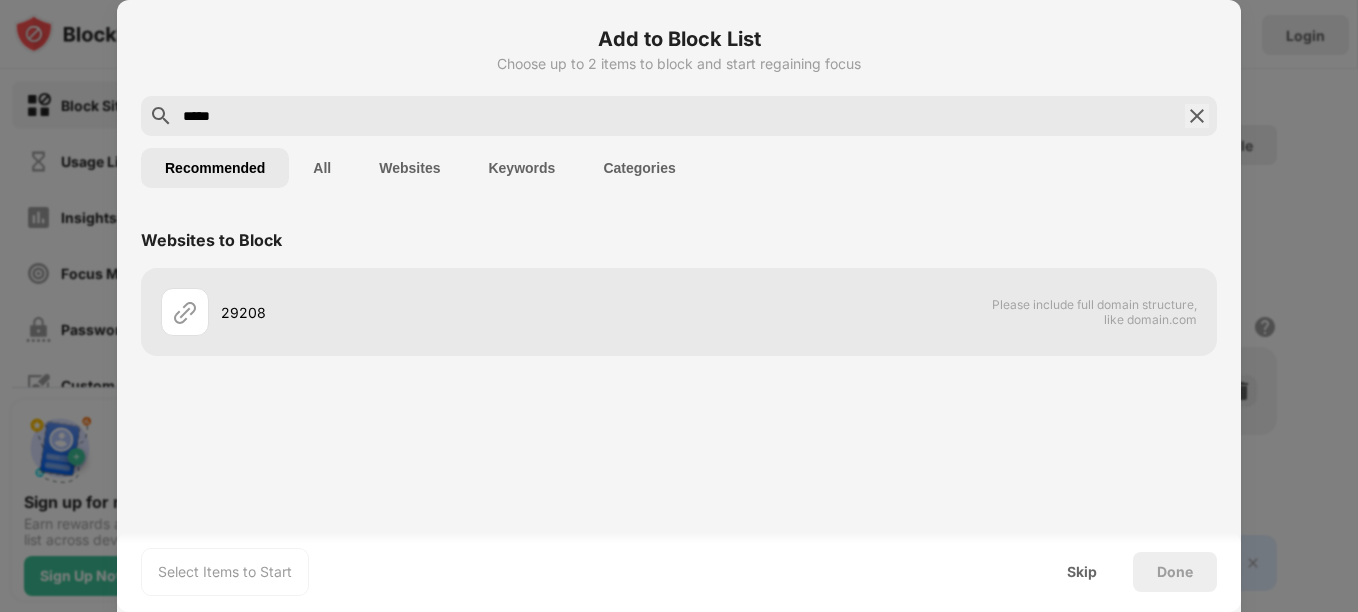 type on "*****" 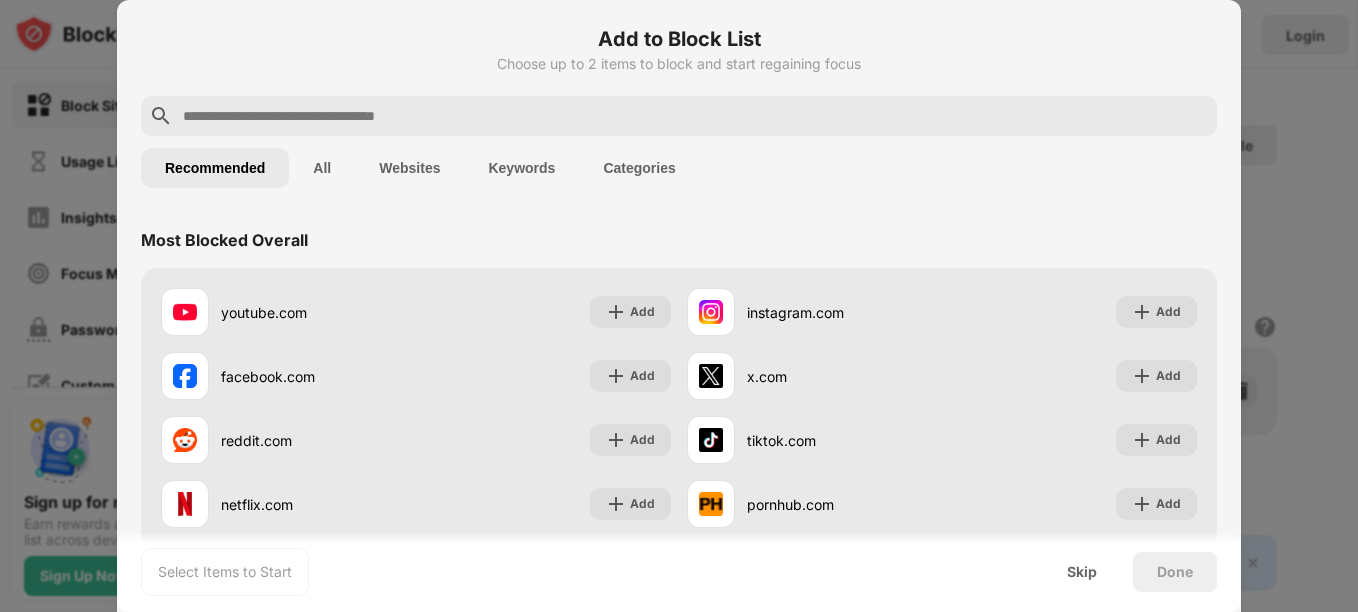 paste on "*****" 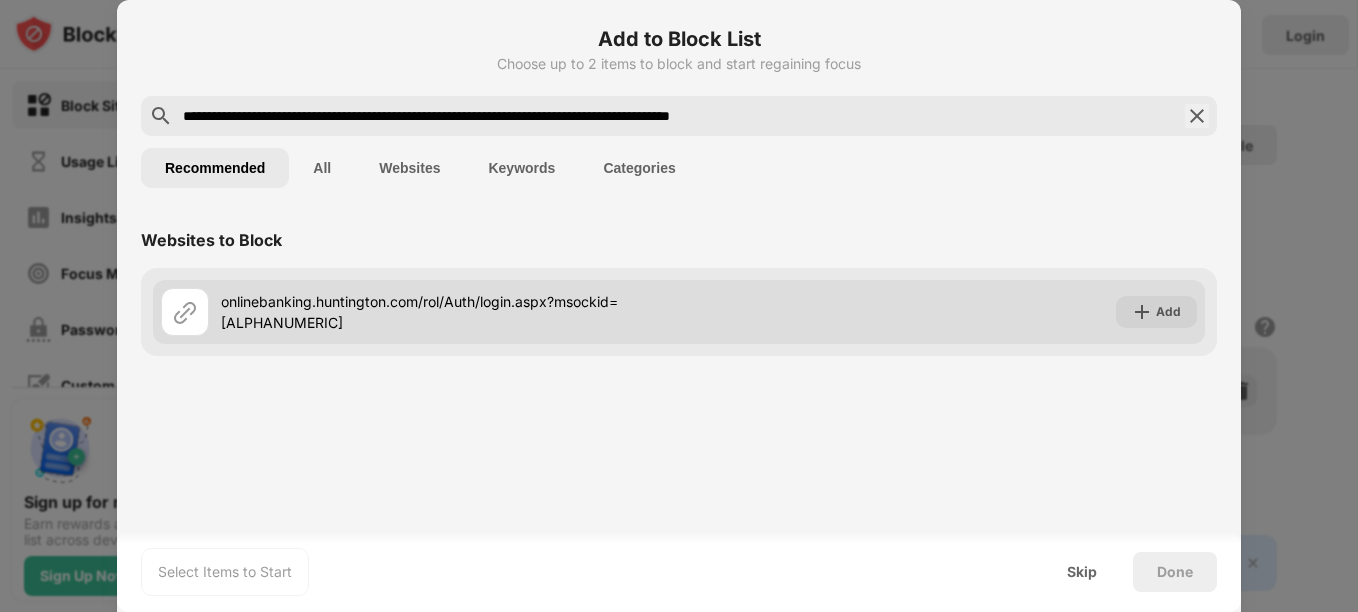 type on "**********" 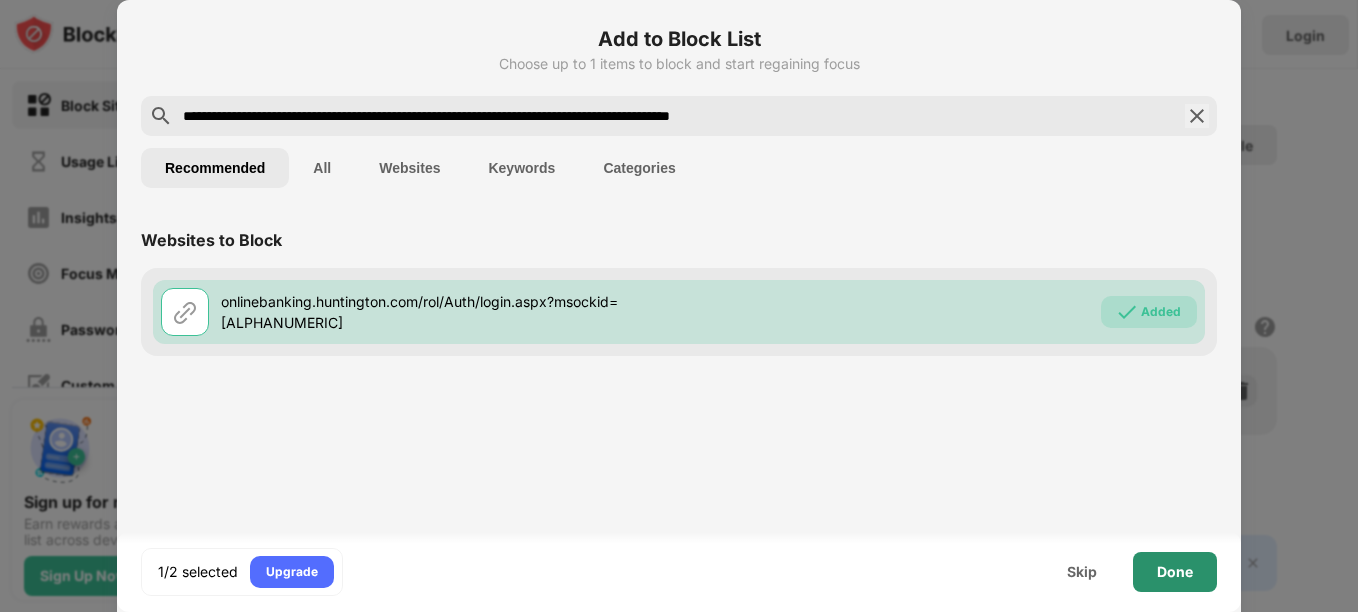 click on "Done" at bounding box center [1175, 572] 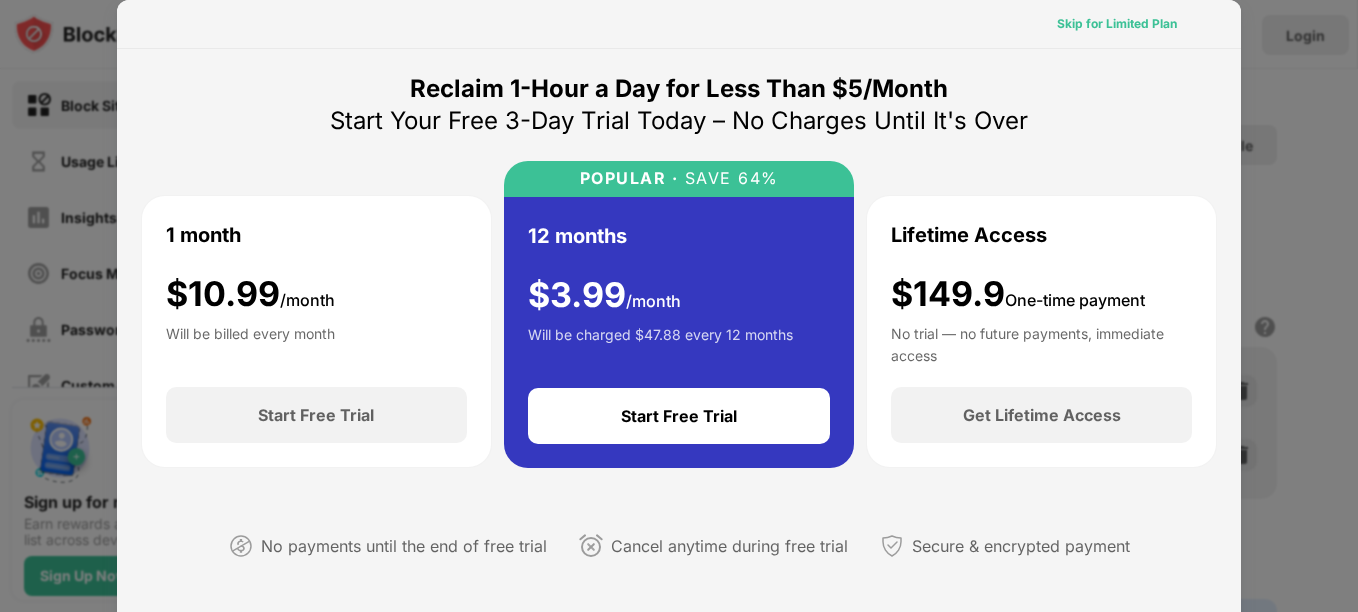click on "Skip for Limited Plan" at bounding box center (1117, 24) 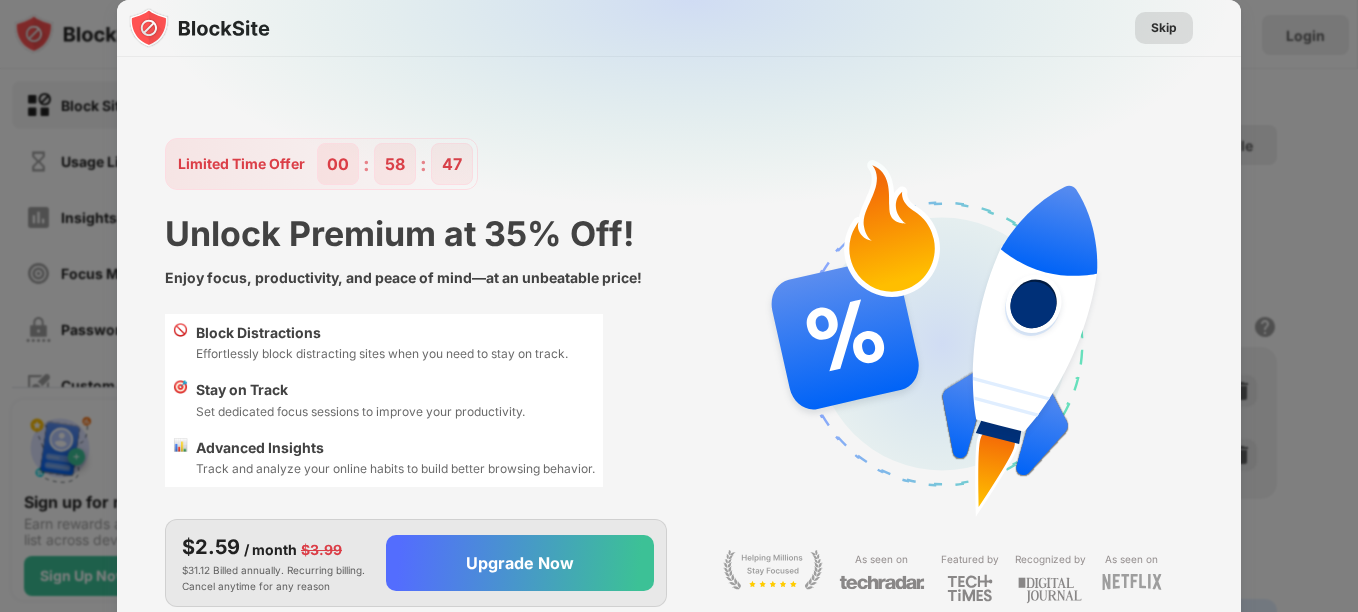 click on "Skip" at bounding box center [1164, 28] 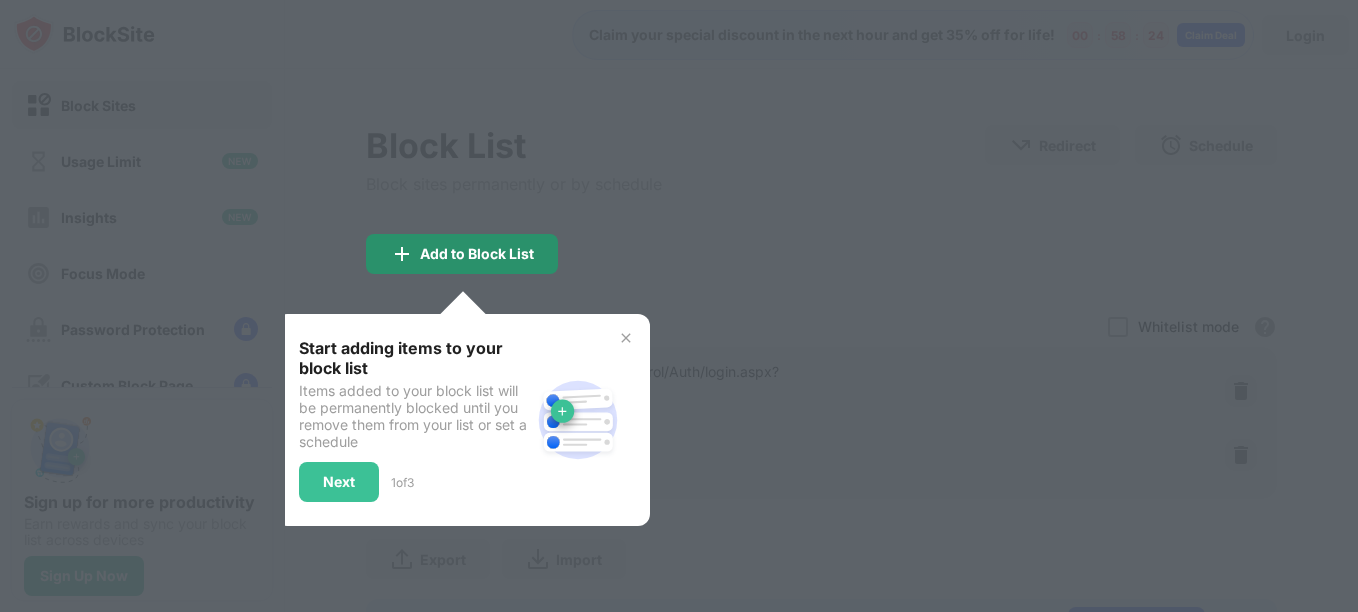 click on "Add to Block List" at bounding box center [462, 254] 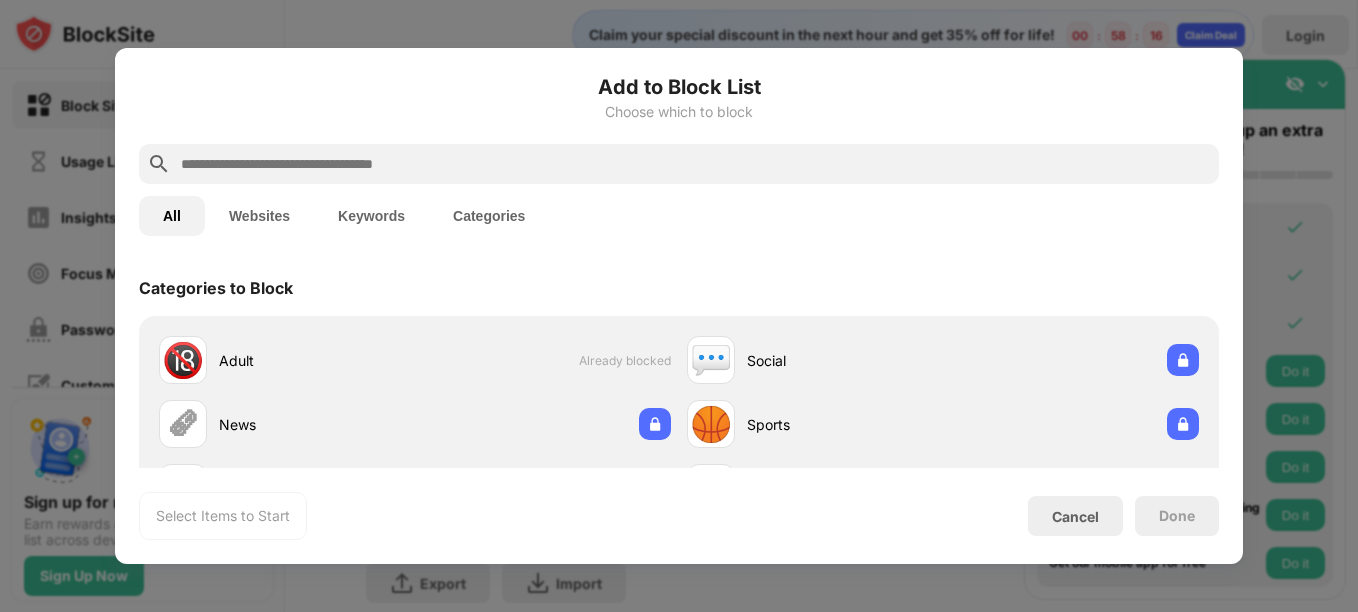 click at bounding box center [695, 164] 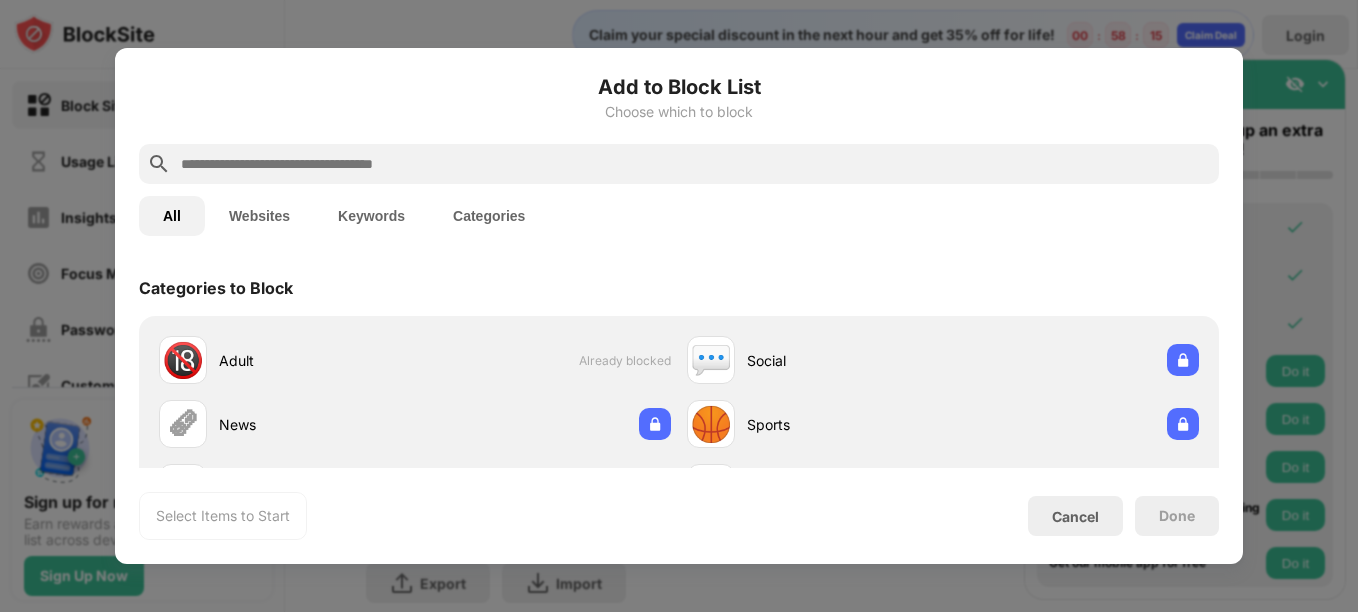 click at bounding box center [695, 164] 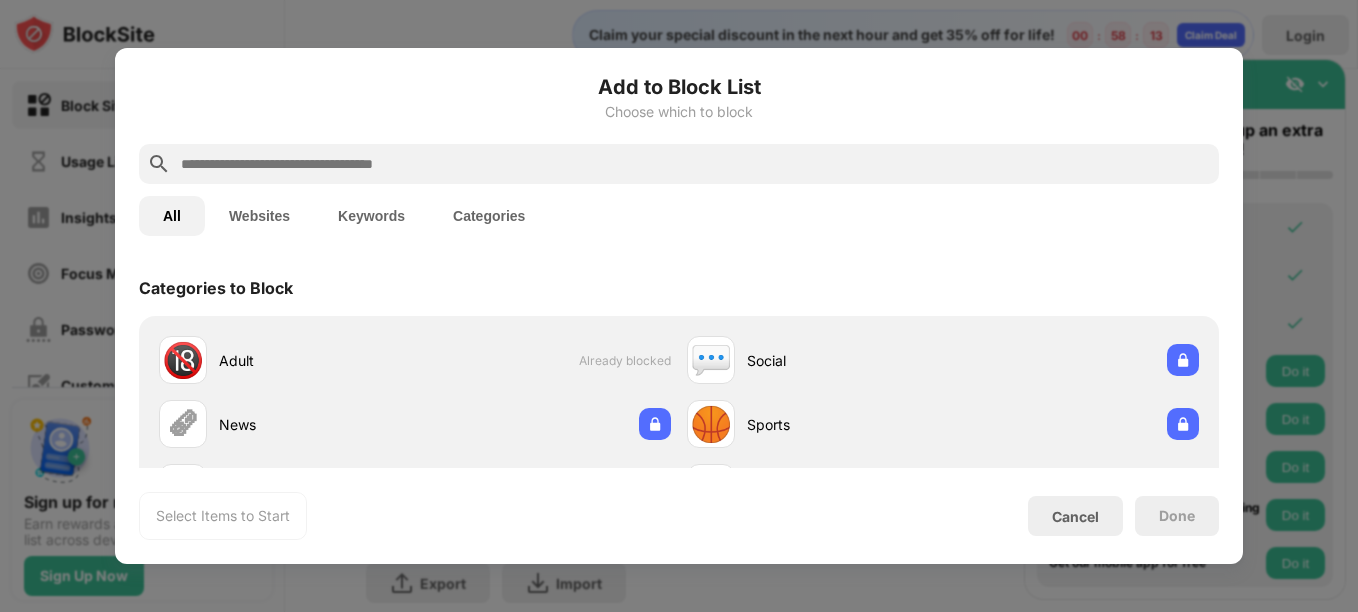 click at bounding box center [695, 164] 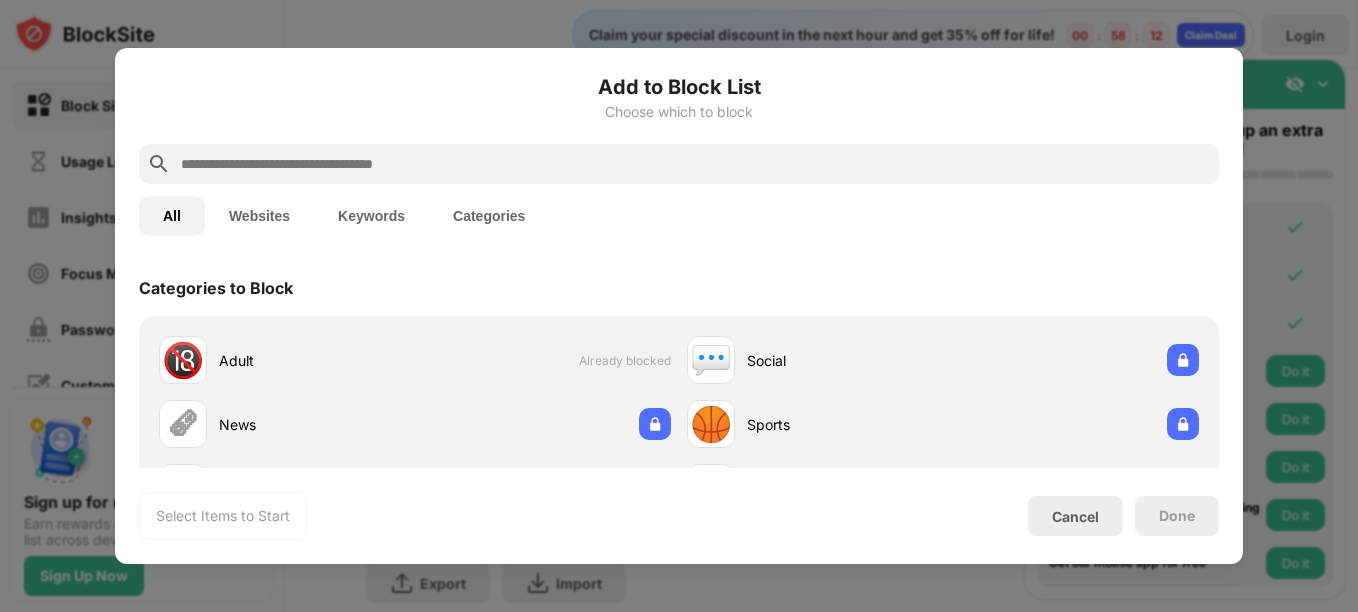 click at bounding box center (695, 164) 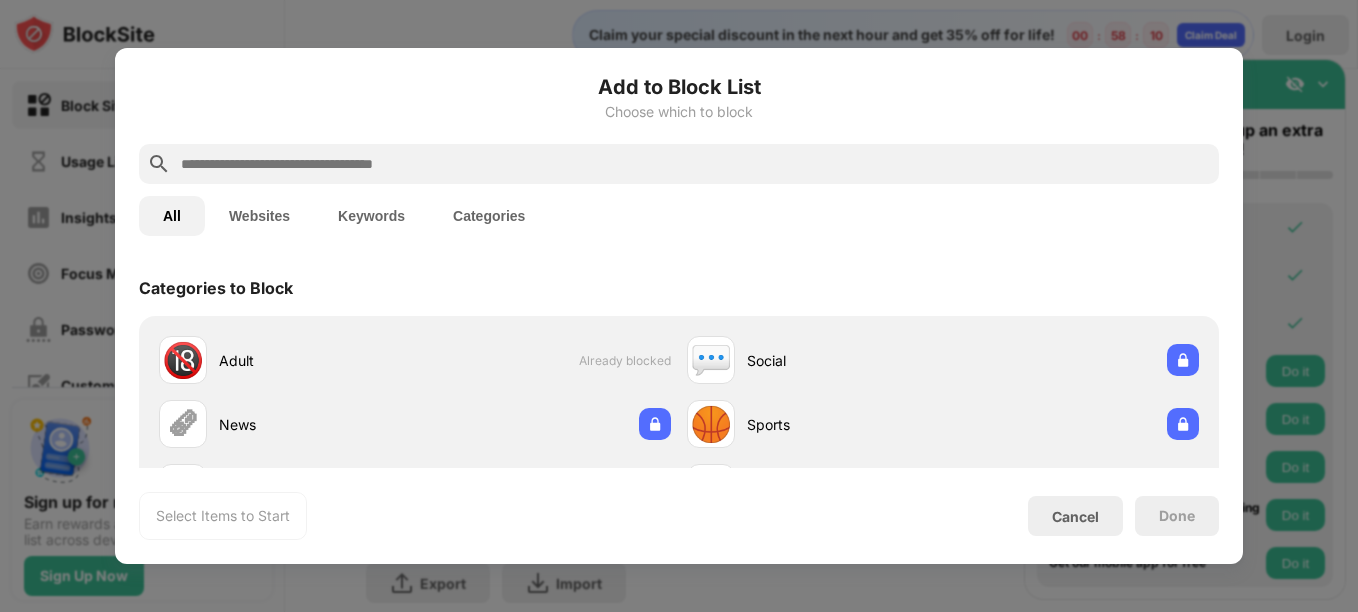click at bounding box center [695, 164] 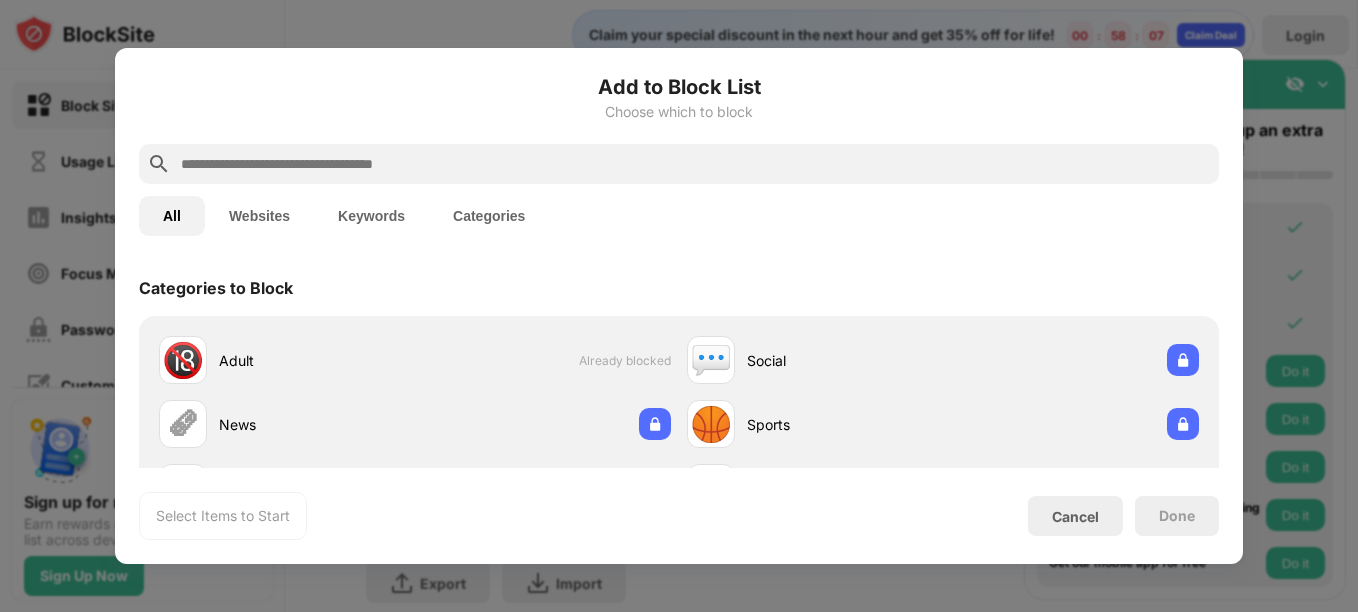 click at bounding box center (695, 164) 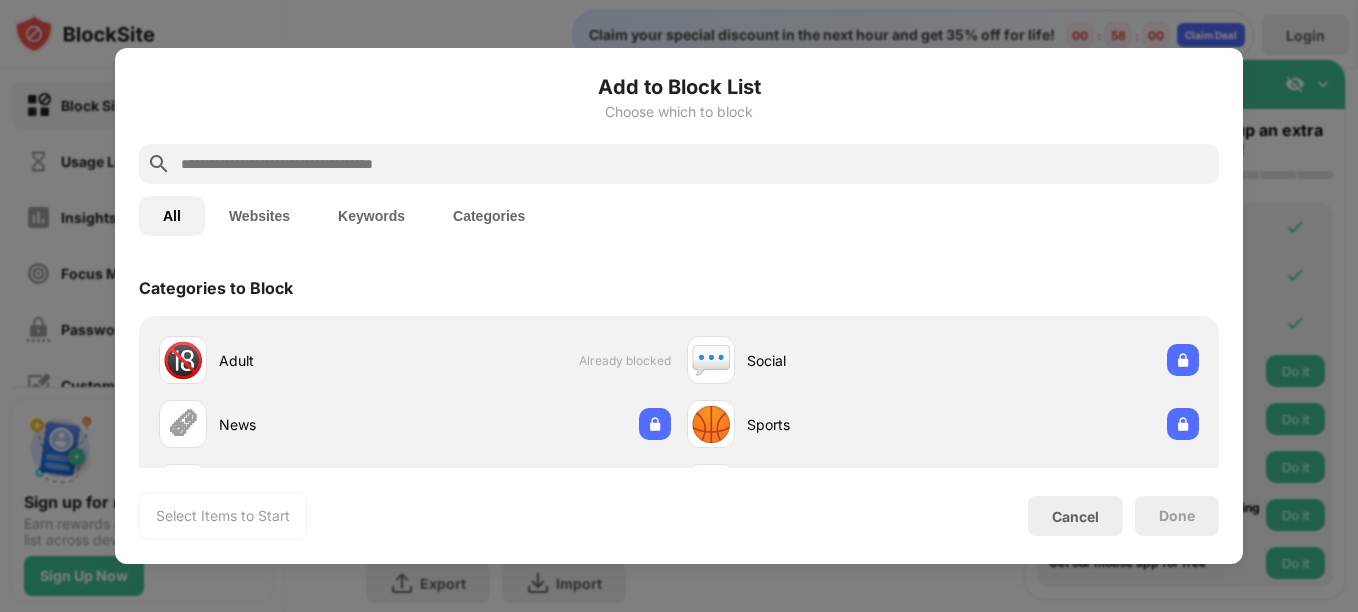 paste on "**********" 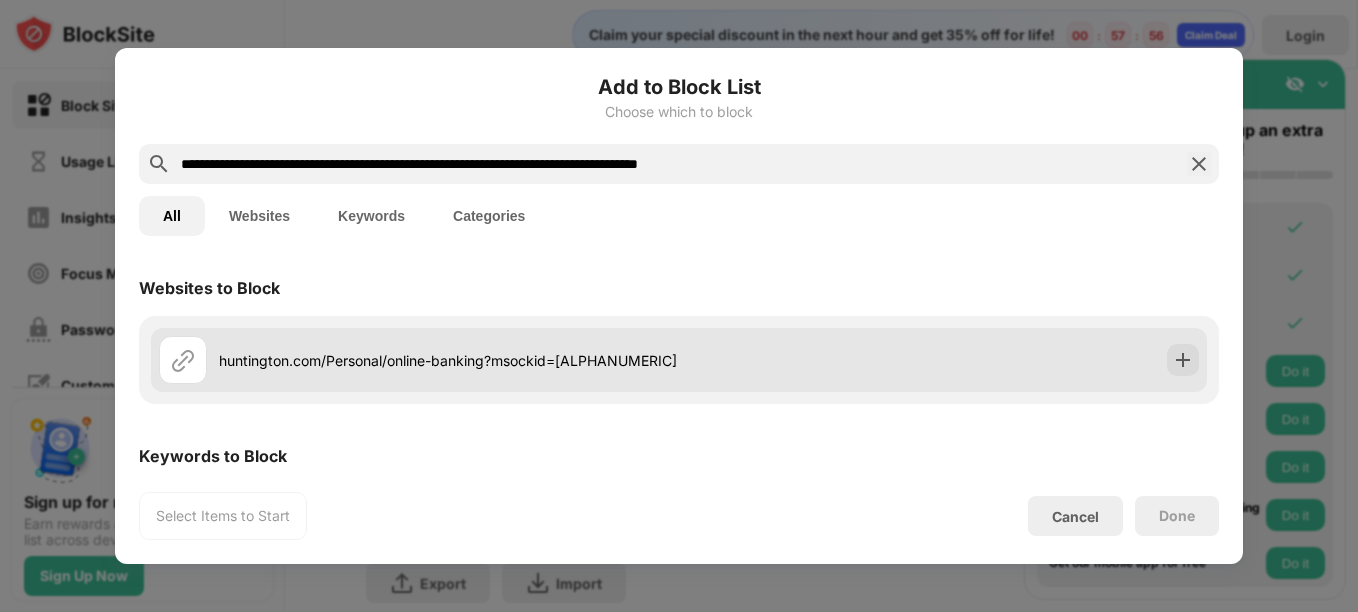 type on "**********" 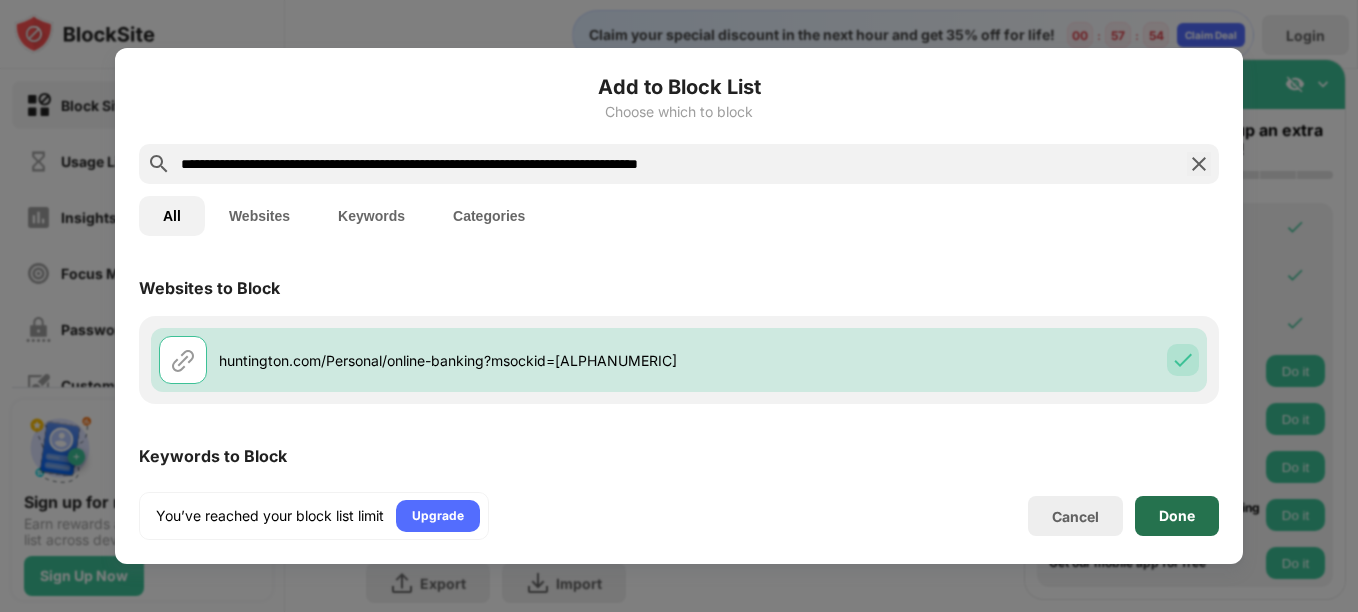 click on "Done" at bounding box center (1177, 516) 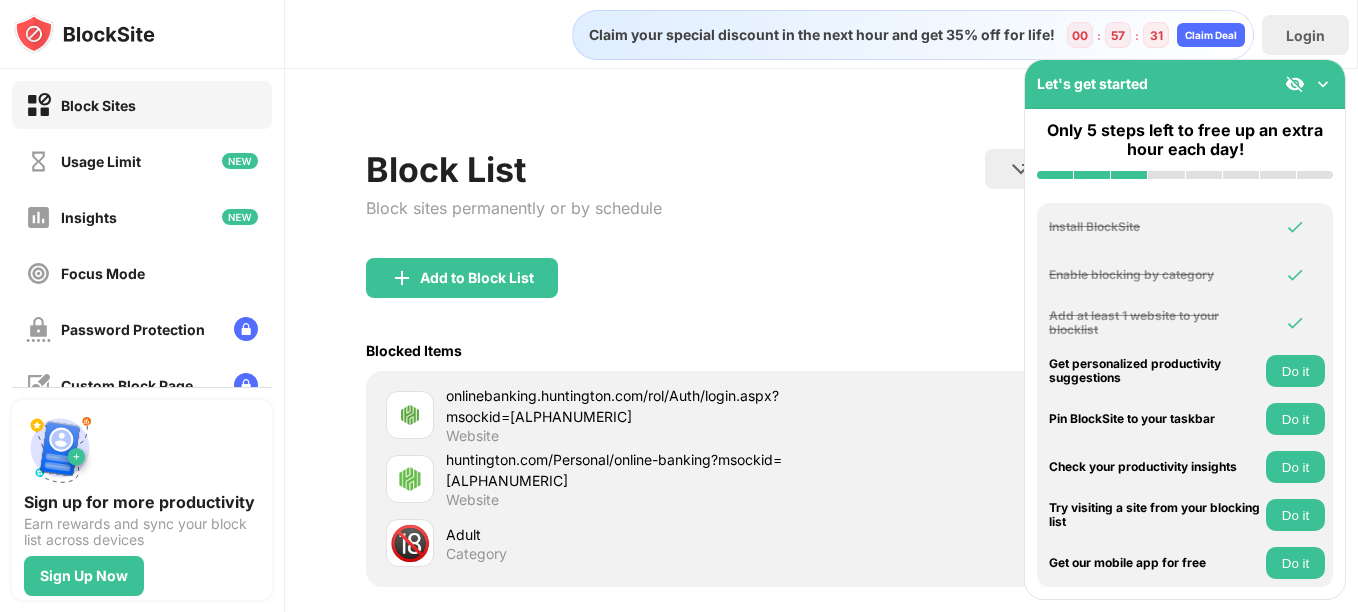 click on "Block List Block sites permanently or by schedule Redirect Choose a site to be redirected to when blocking is active Schedule Select which days and timeframes the block list will be active." at bounding box center [821, 203] 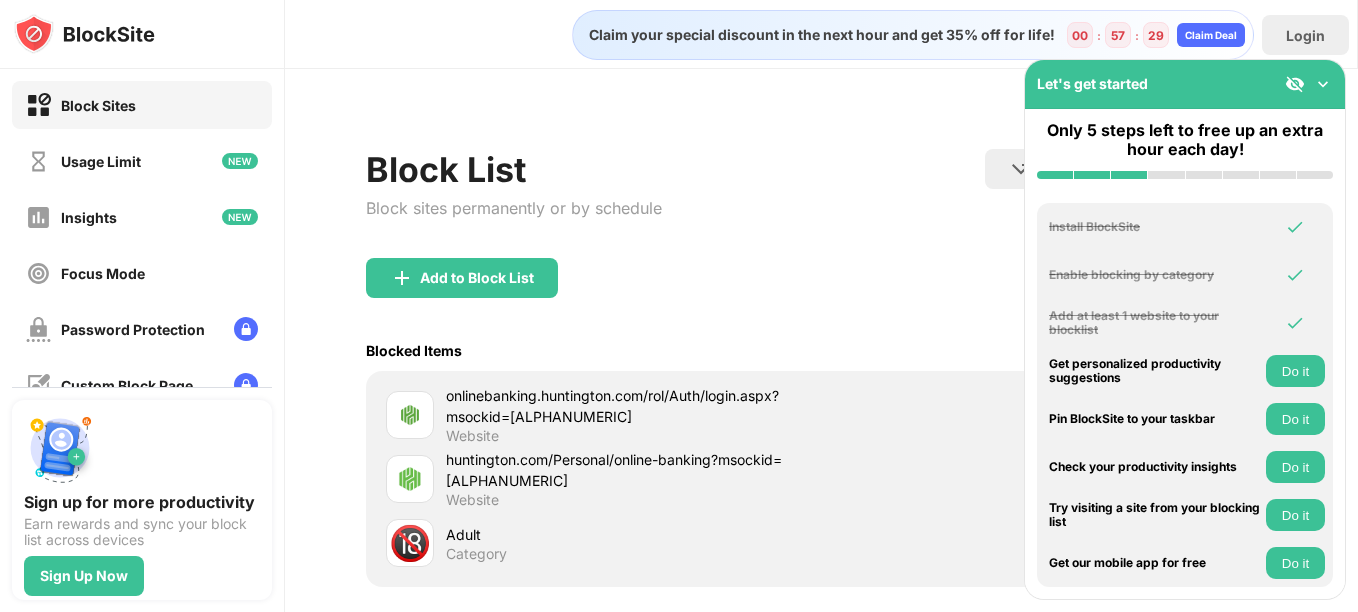 click on "Let's get started" at bounding box center (1185, 84) 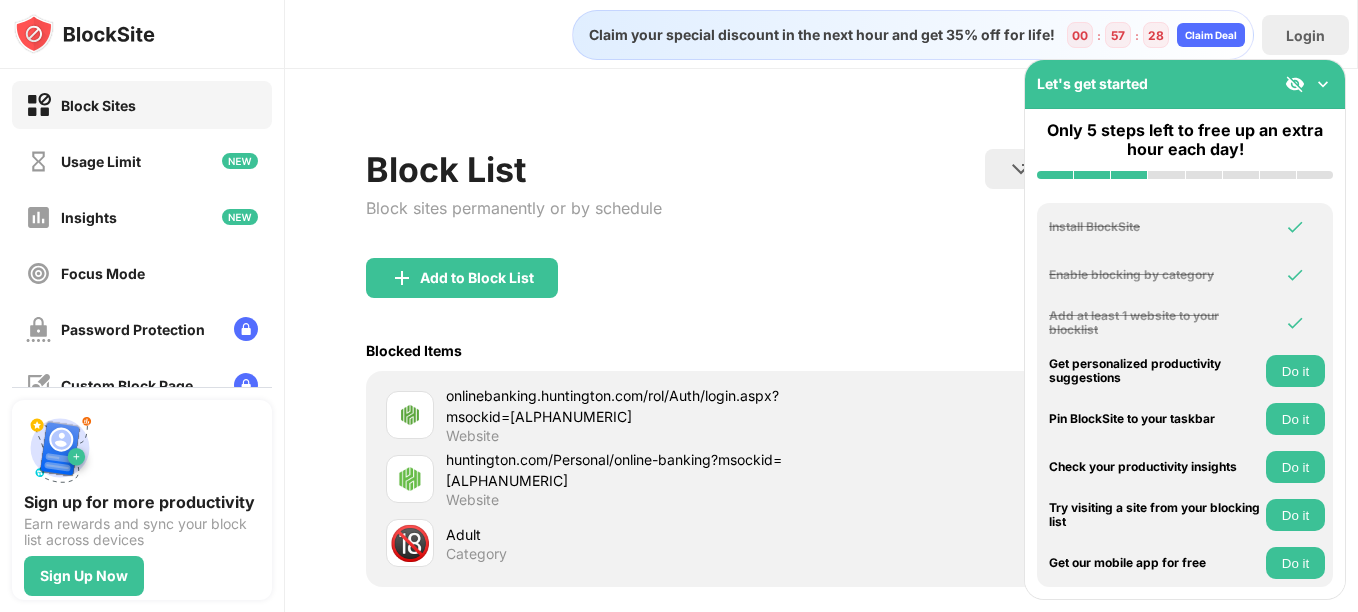 click at bounding box center [1323, 84] 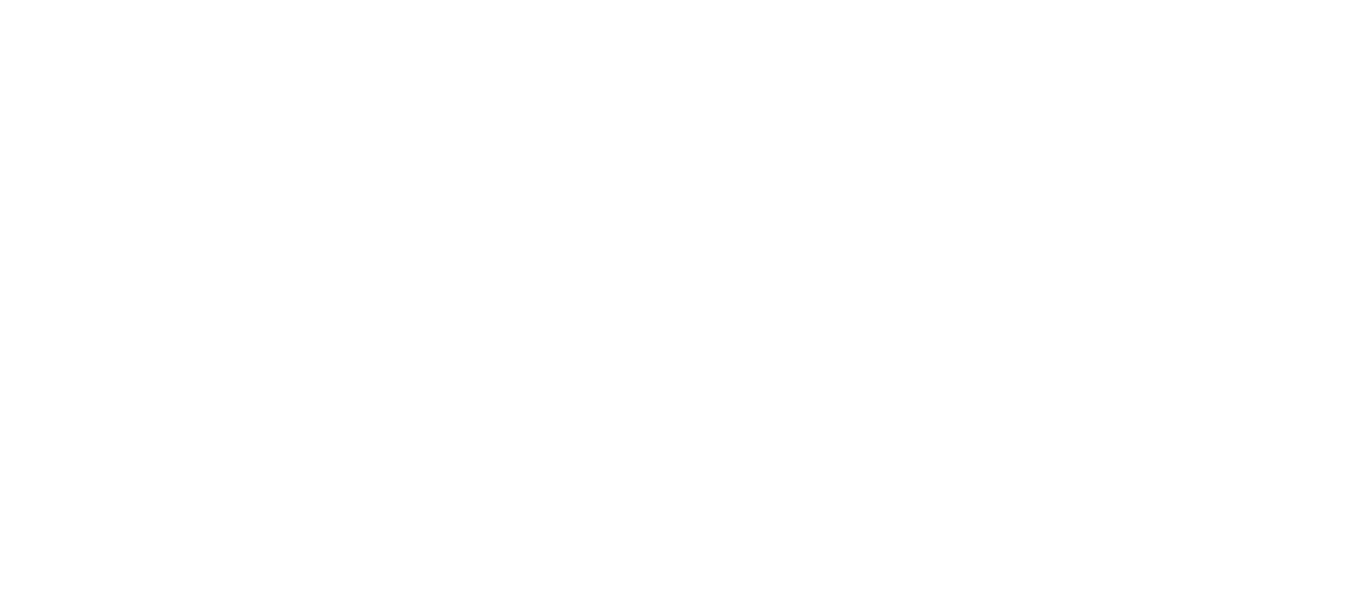 scroll, scrollTop: 0, scrollLeft: 0, axis: both 